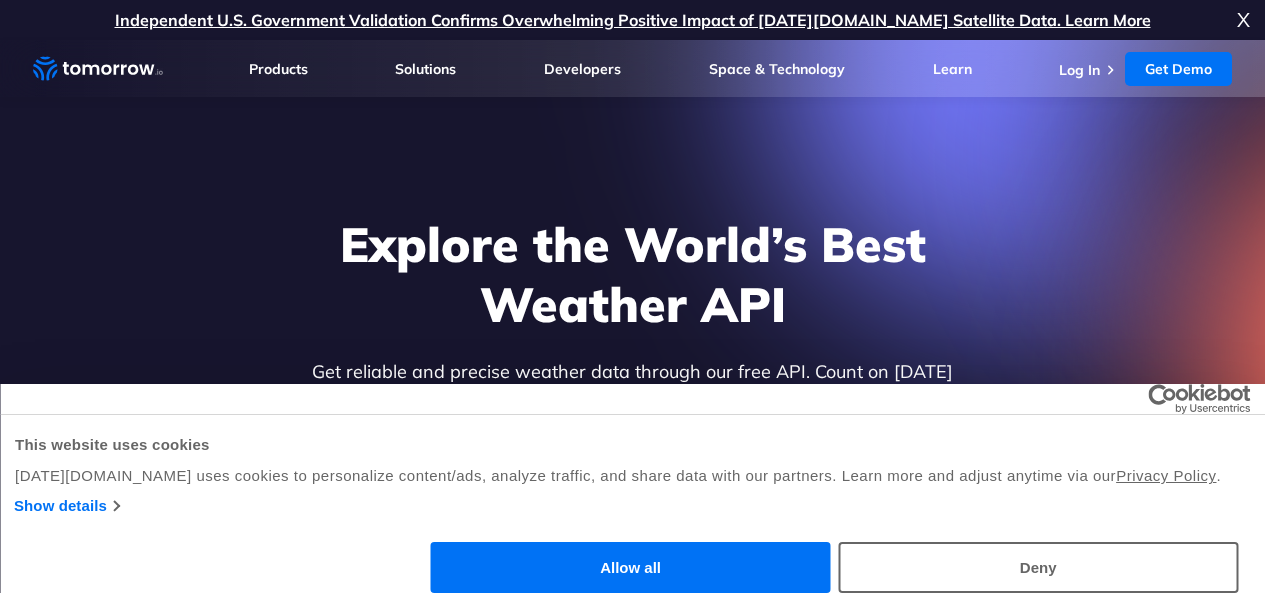 scroll, scrollTop: 312, scrollLeft: 0, axis: vertical 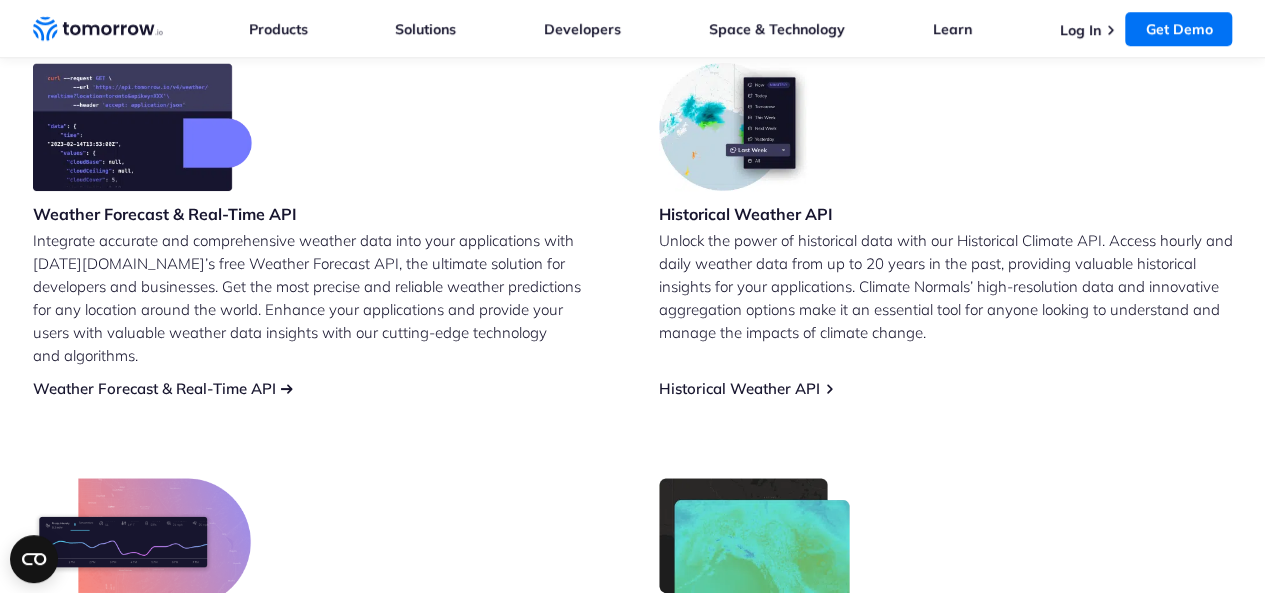 click on "Weather Forecast & Real-Time API" at bounding box center [154, 388] 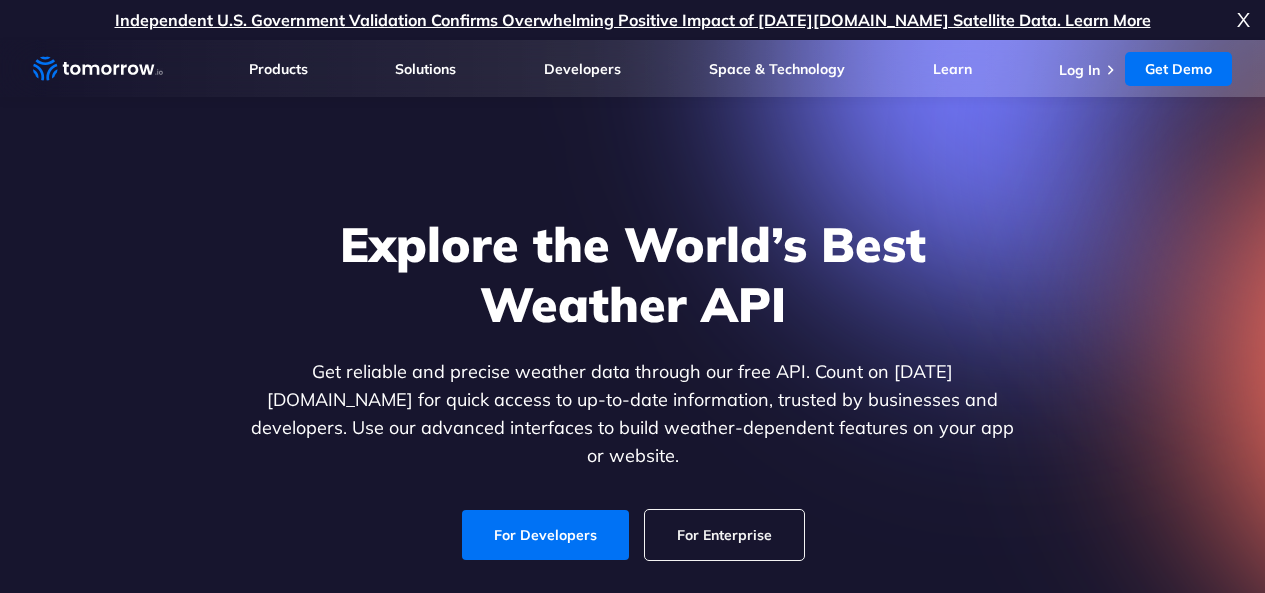 scroll, scrollTop: 0, scrollLeft: 0, axis: both 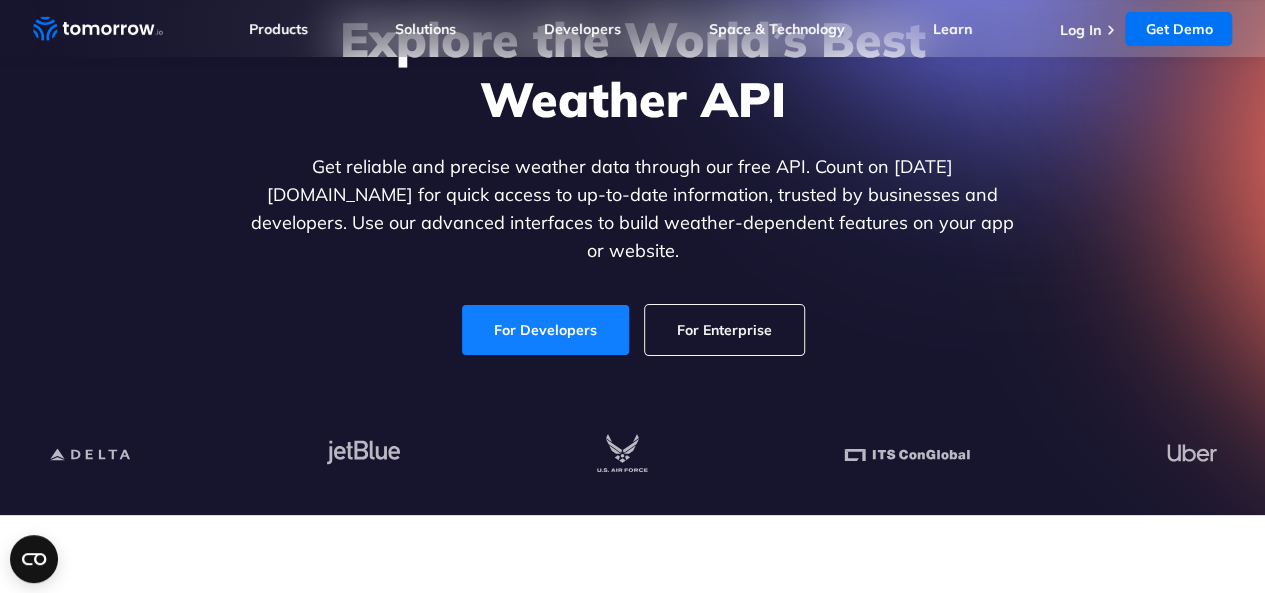click on "For Developers" at bounding box center (545, 330) 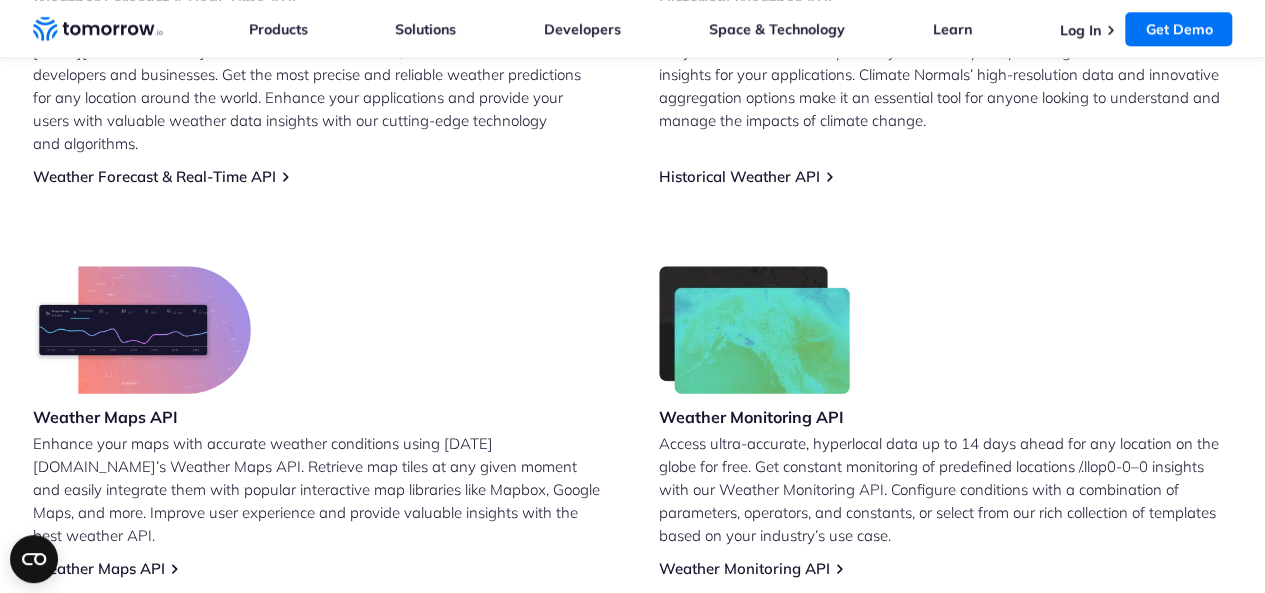 scroll, scrollTop: 1072, scrollLeft: 0, axis: vertical 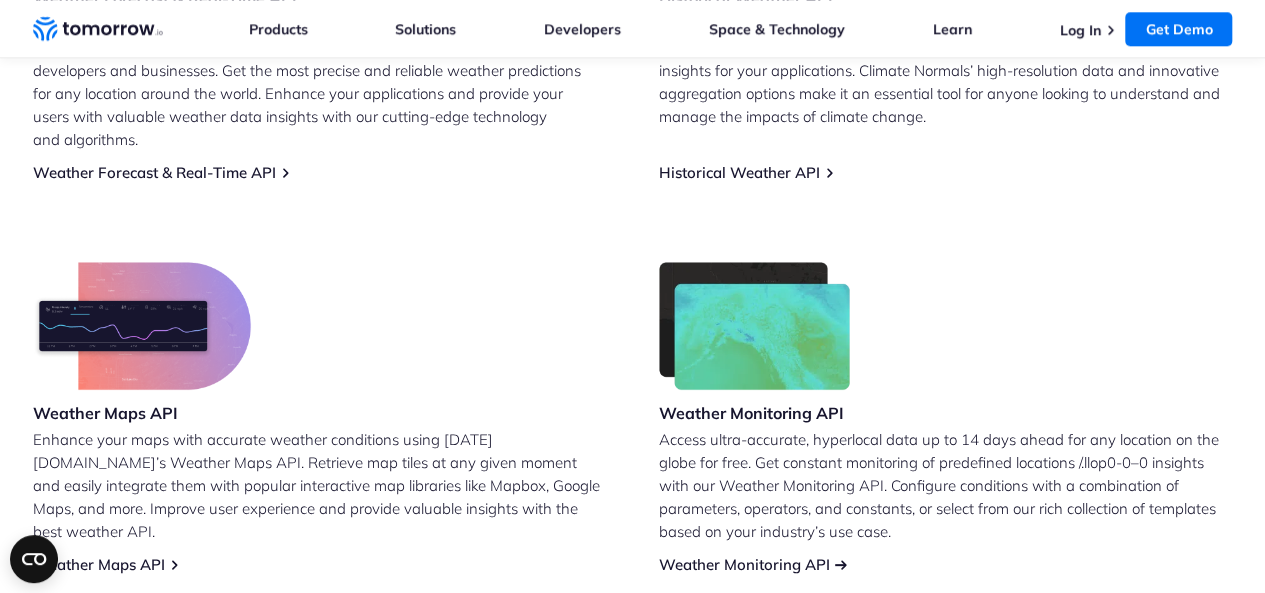 click on "Weather Monitoring API" at bounding box center (744, 564) 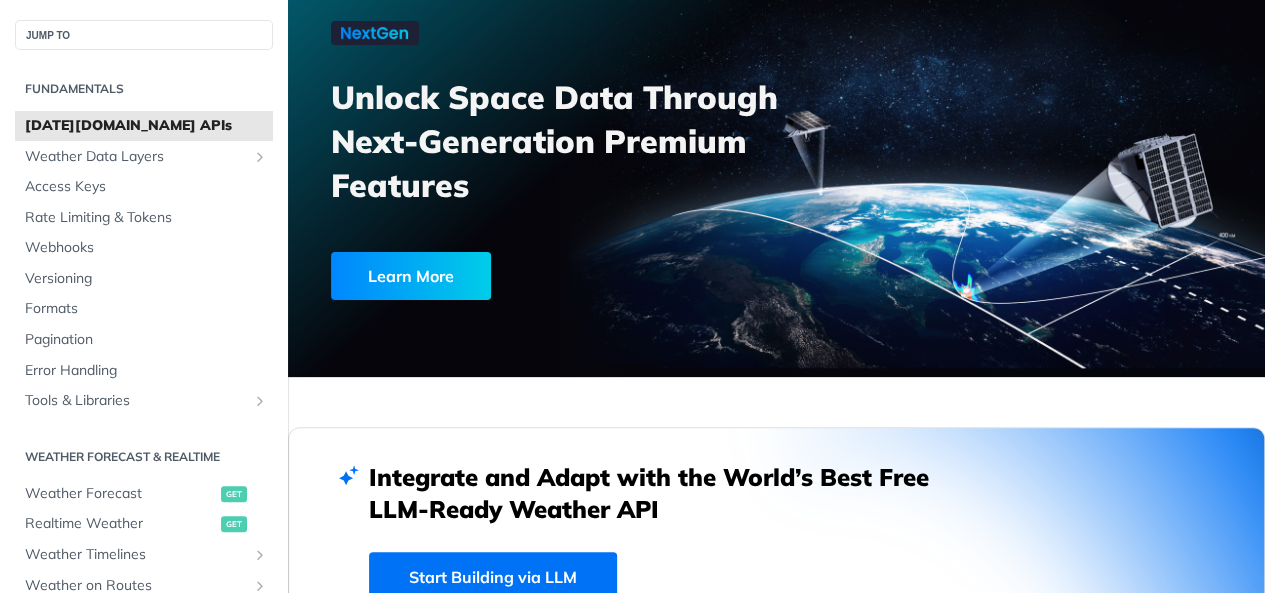 scroll, scrollTop: 132, scrollLeft: 0, axis: vertical 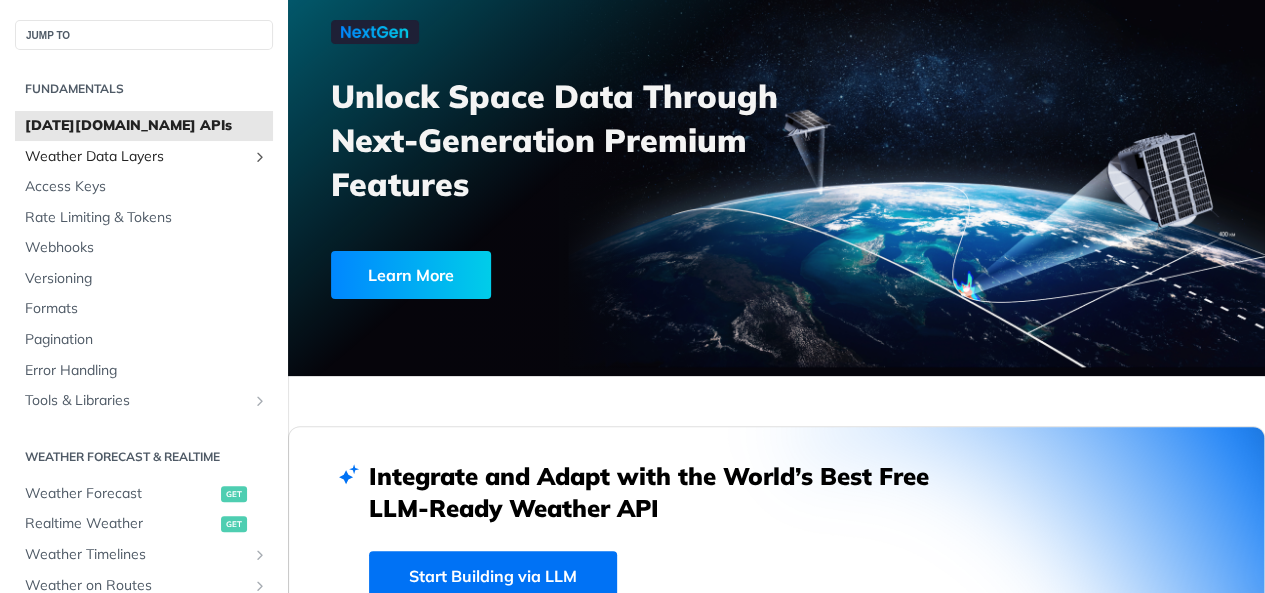click on "Weather Data Layers" at bounding box center [136, 157] 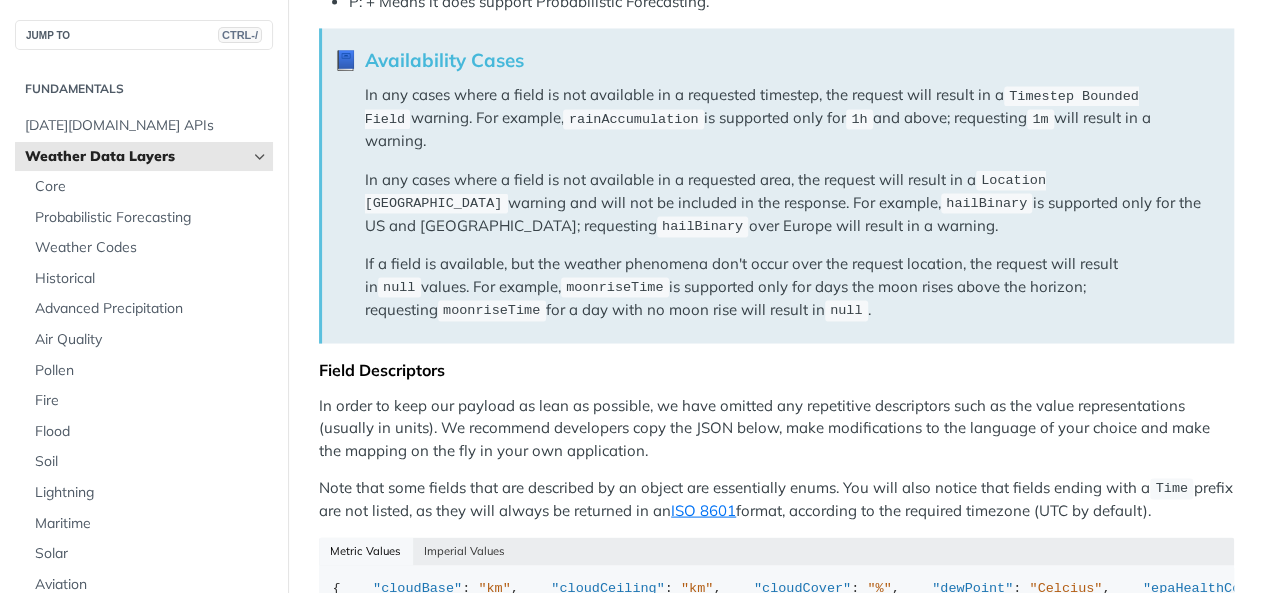 scroll, scrollTop: 1978, scrollLeft: 0, axis: vertical 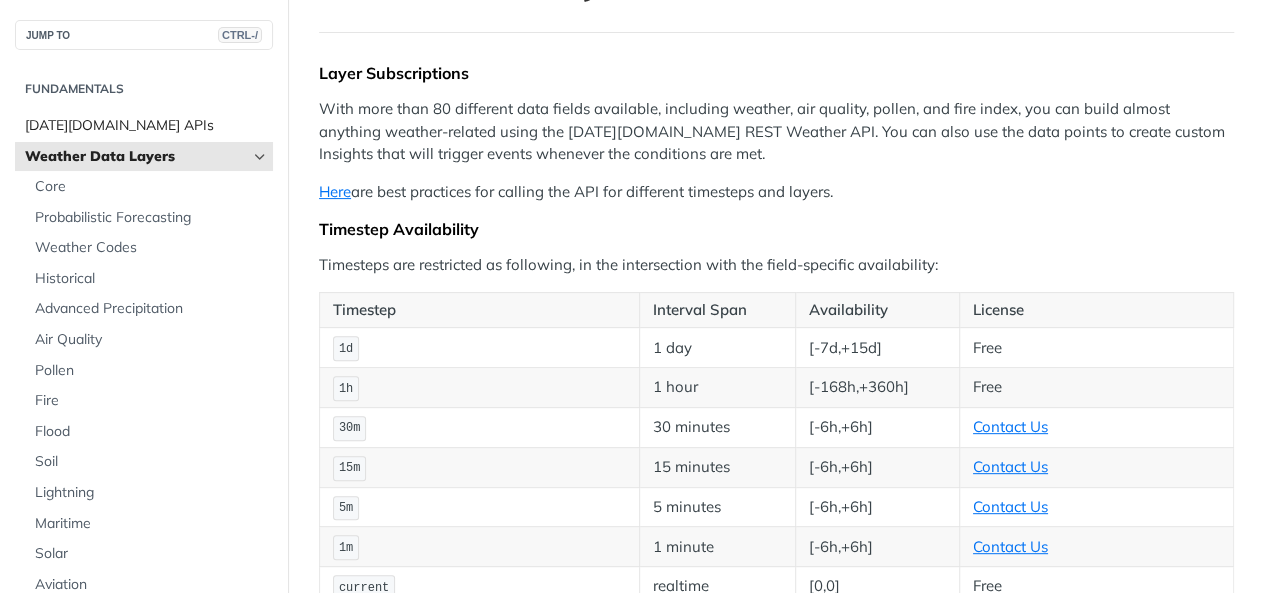 click on "Tomorrow.io APIs" at bounding box center [146, 126] 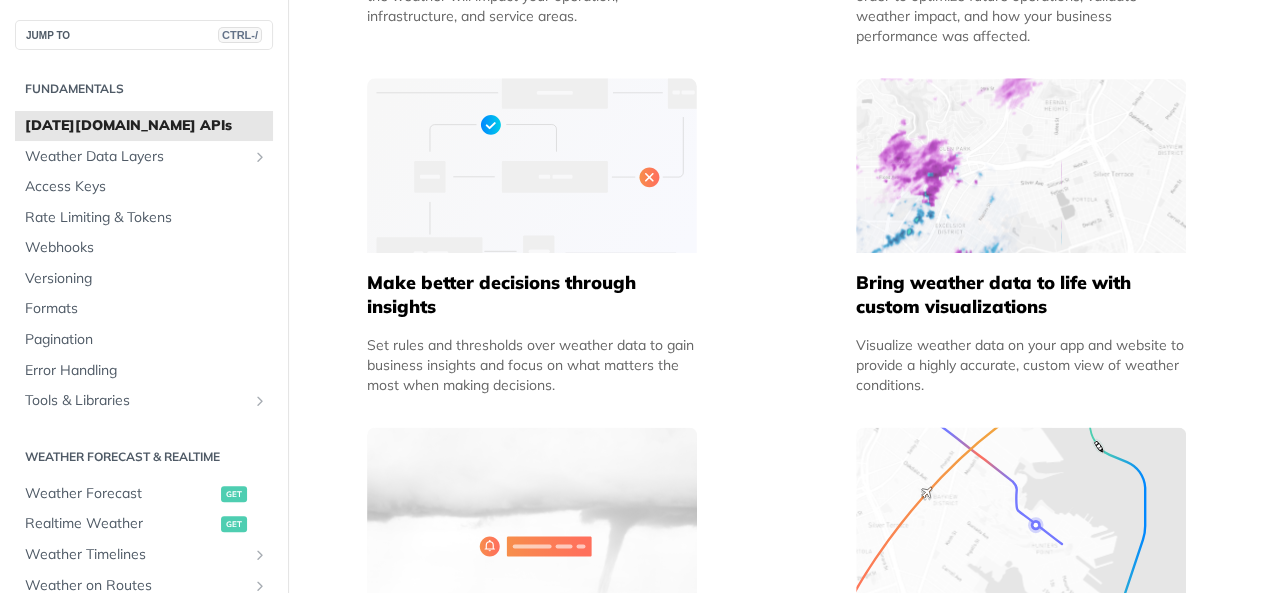 scroll, scrollTop: 1254, scrollLeft: 0, axis: vertical 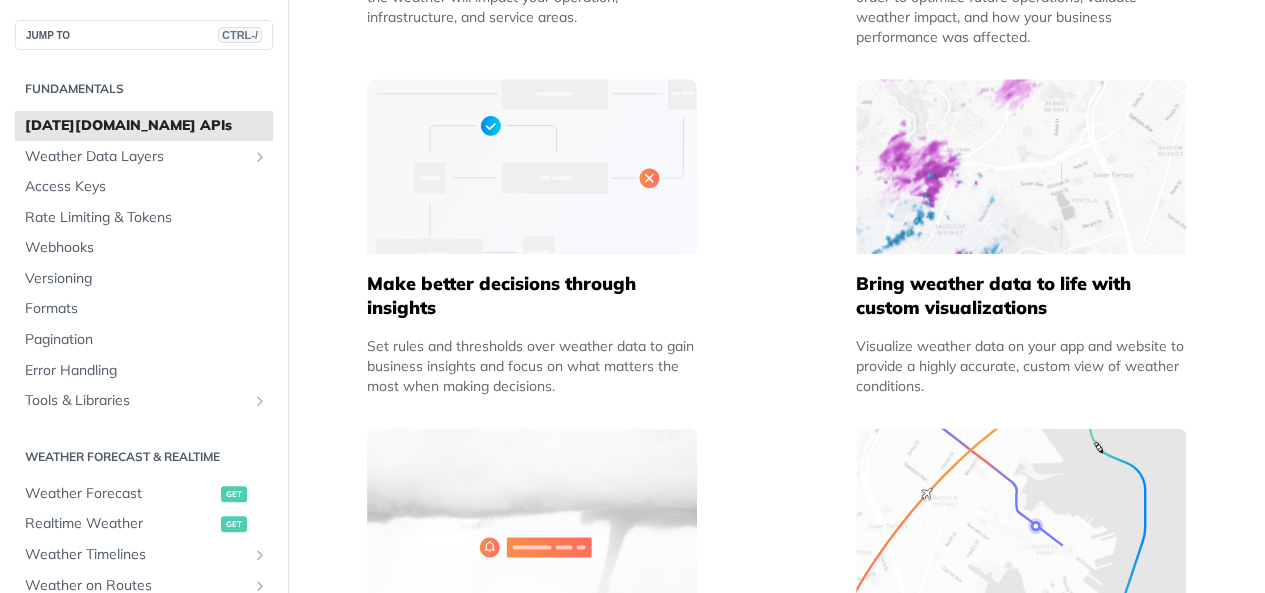click at bounding box center (1021, 166) 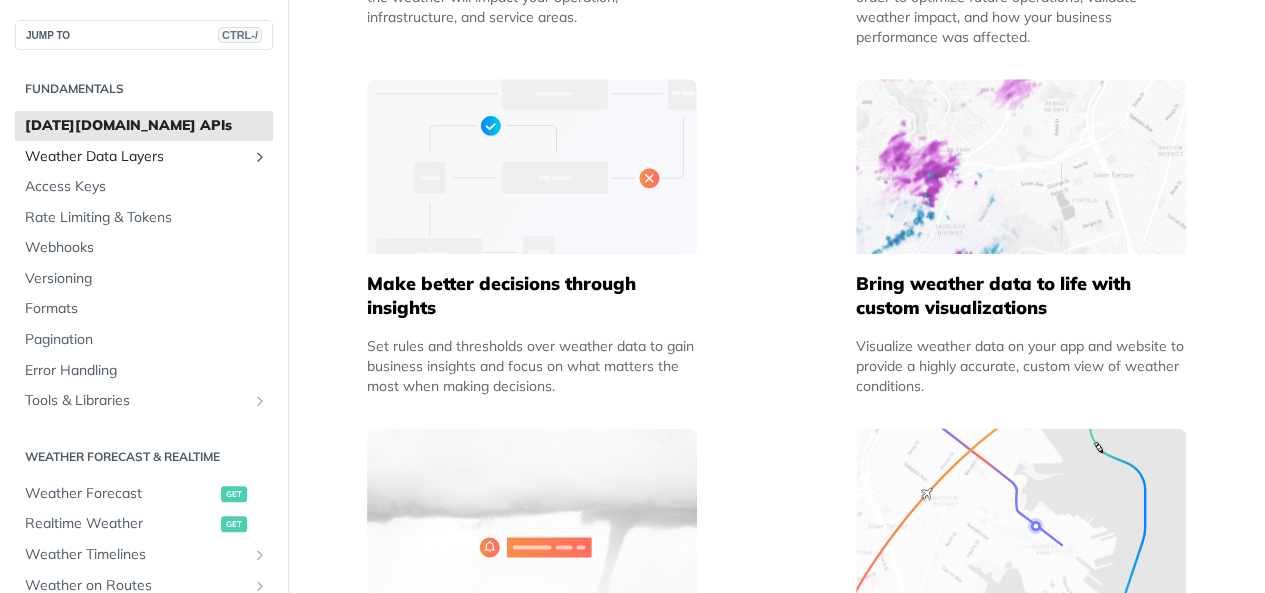 click on "Weather Data Layers" at bounding box center (136, 157) 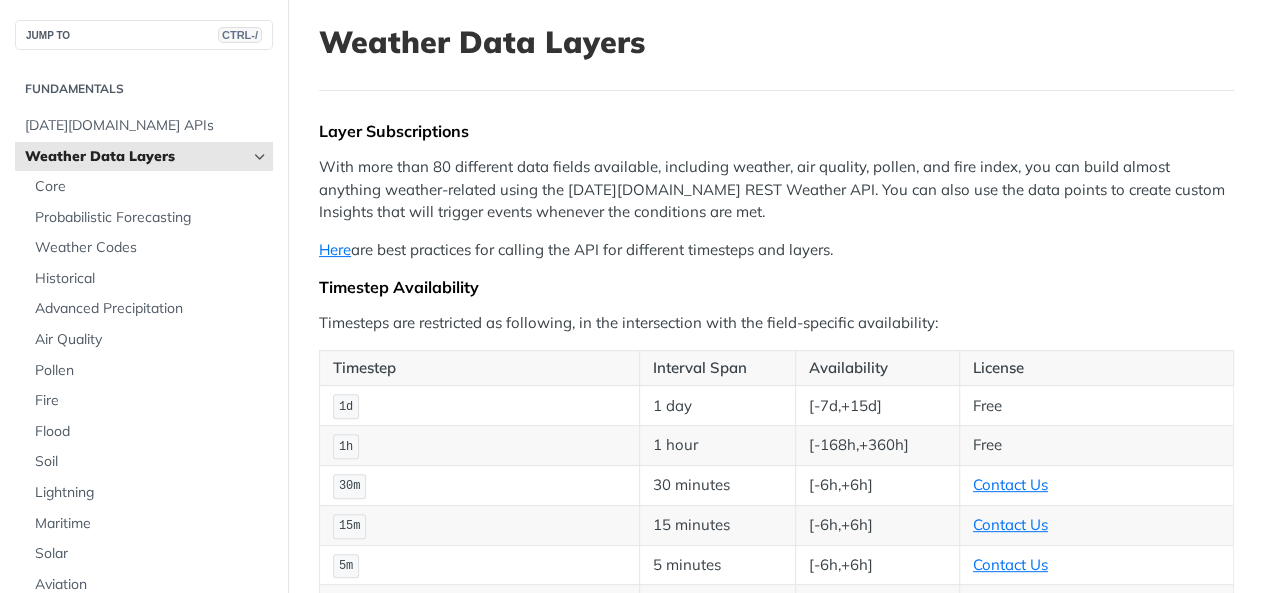scroll, scrollTop: 120, scrollLeft: 0, axis: vertical 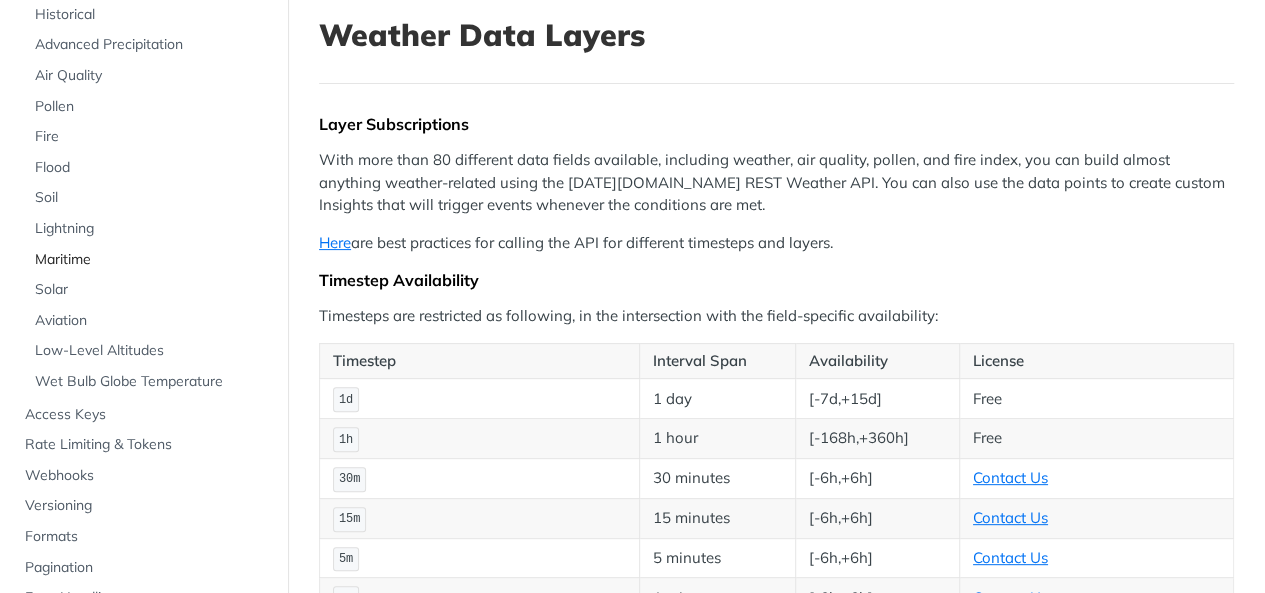 click on "Maritime" at bounding box center (151, 260) 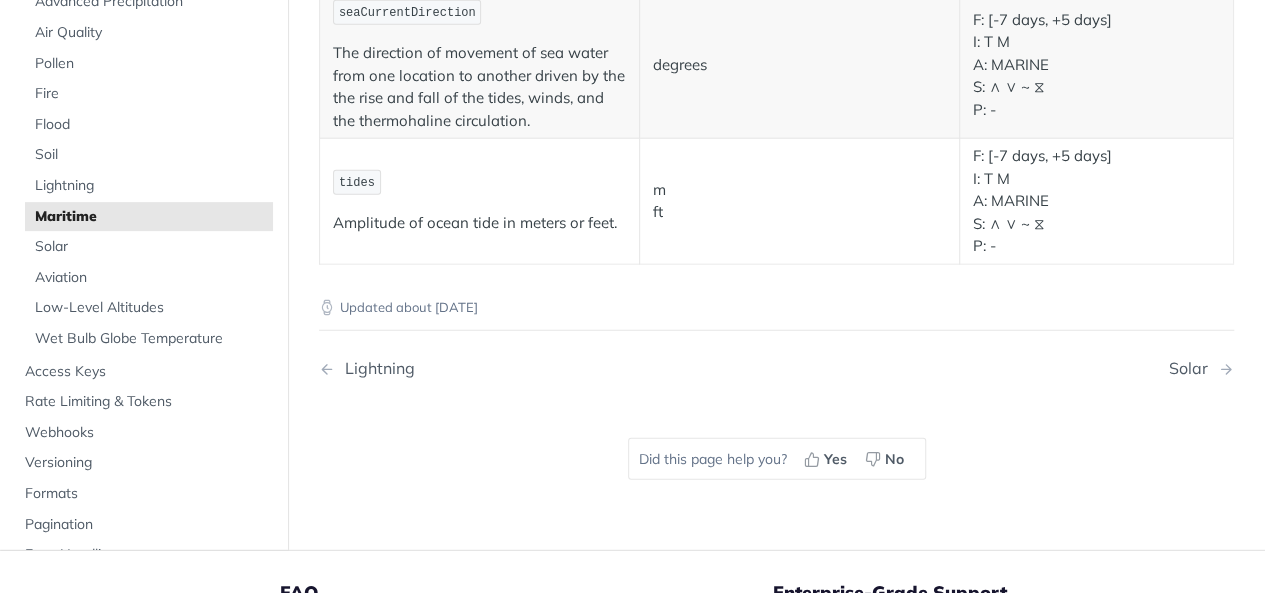 scroll, scrollTop: 2496, scrollLeft: 0, axis: vertical 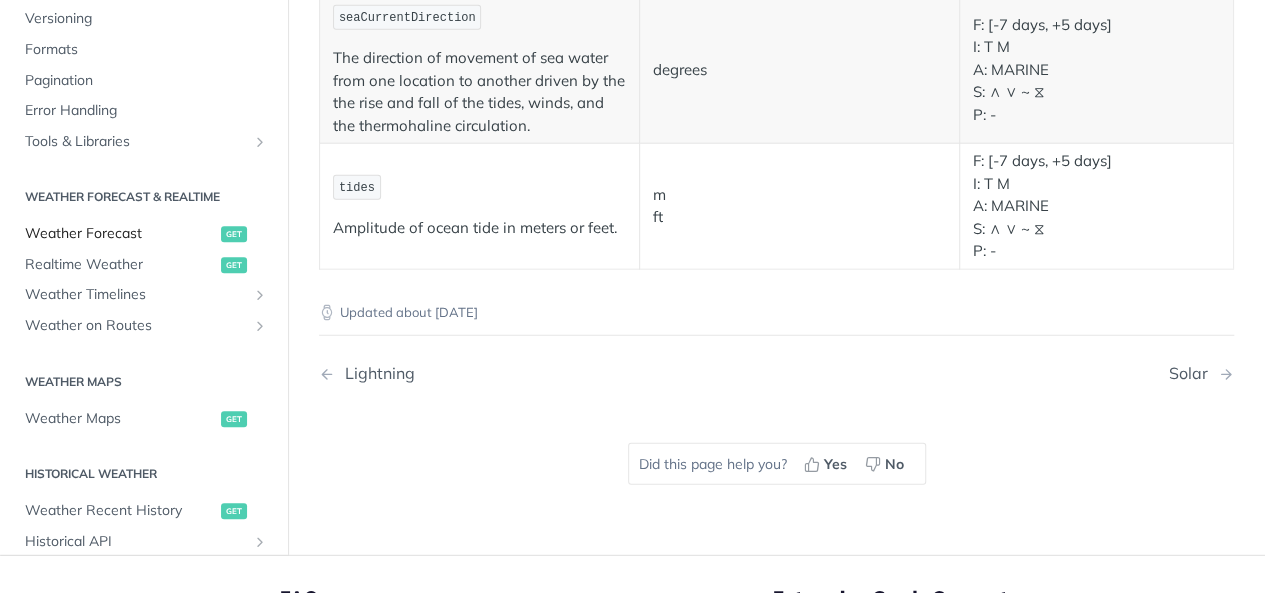 click on "Weather Forecast" at bounding box center (120, 235) 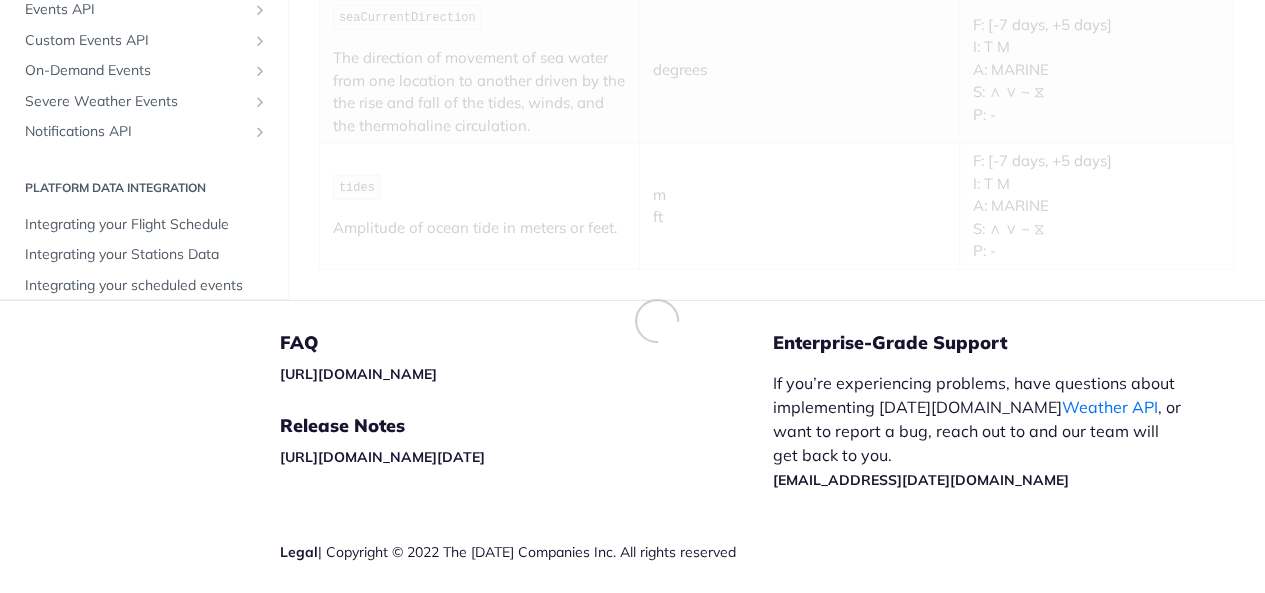 scroll, scrollTop: 1916, scrollLeft: 0, axis: vertical 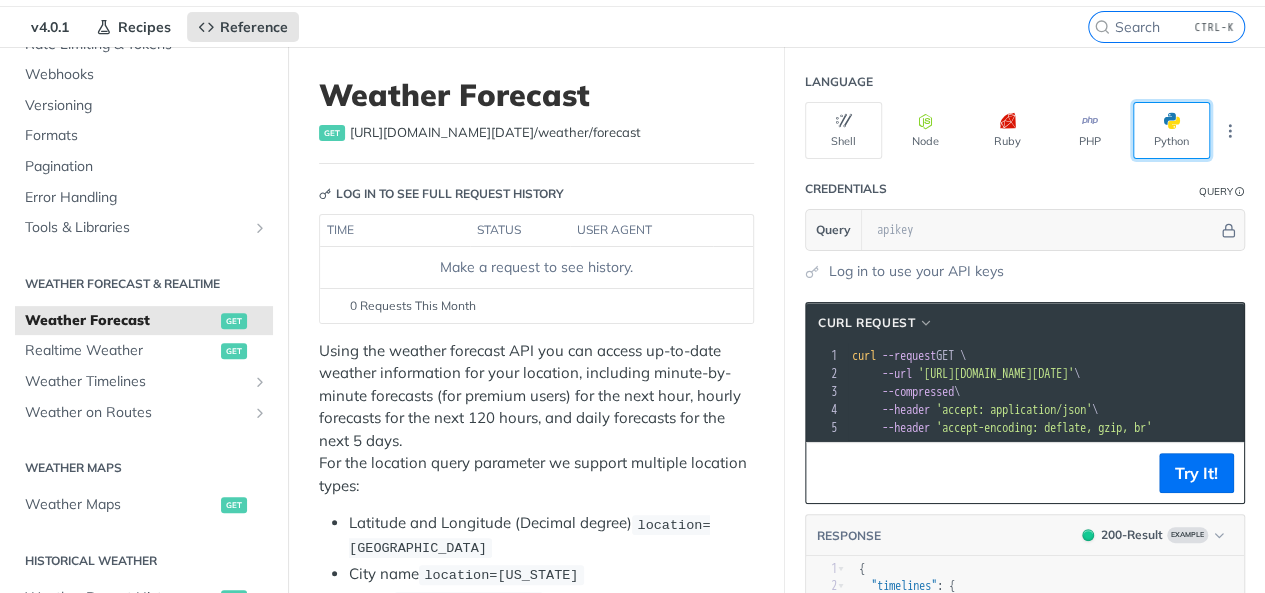 click on "Python" at bounding box center (1171, 130) 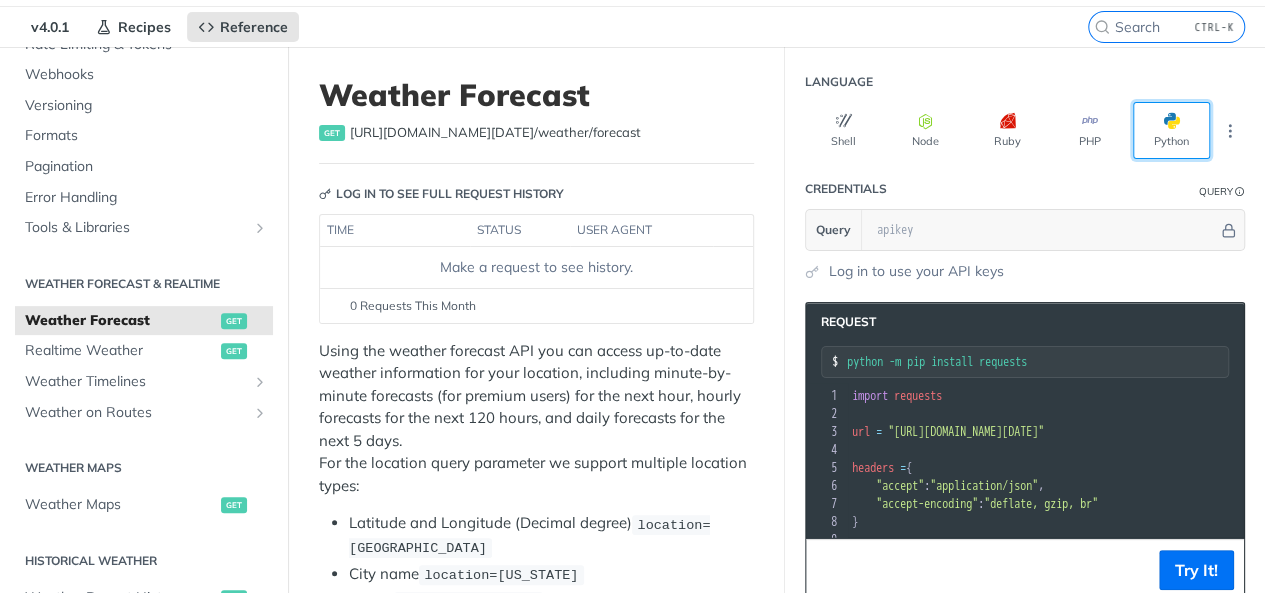 scroll, scrollTop: 83, scrollLeft: 0, axis: vertical 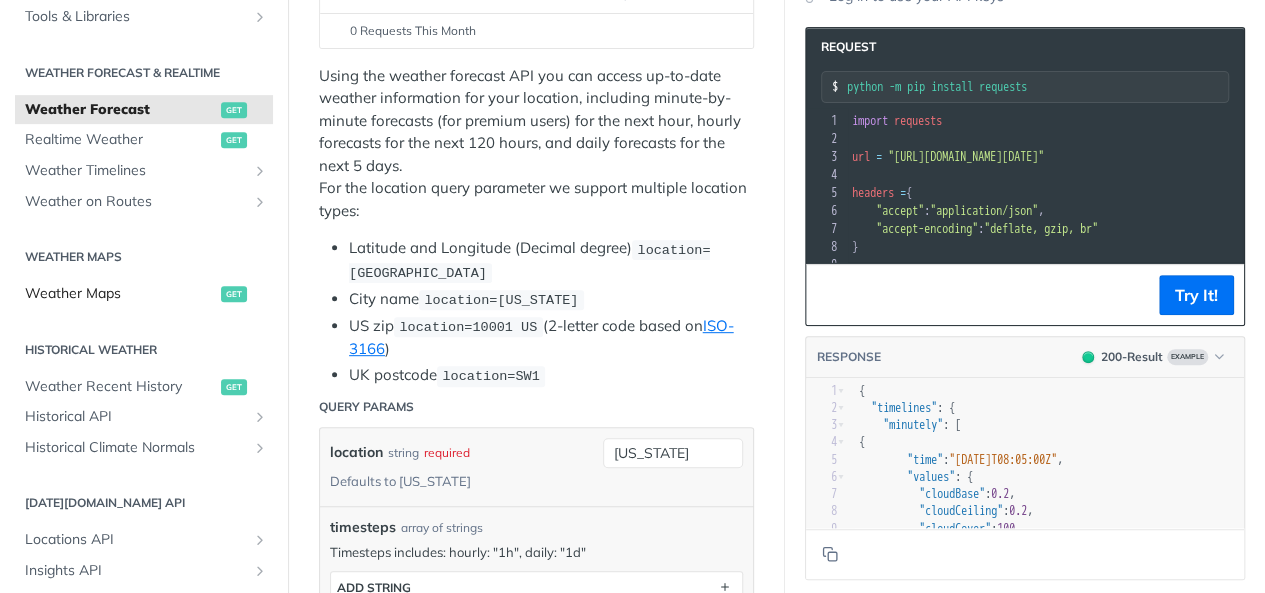 click on "Weather Maps" at bounding box center (120, 294) 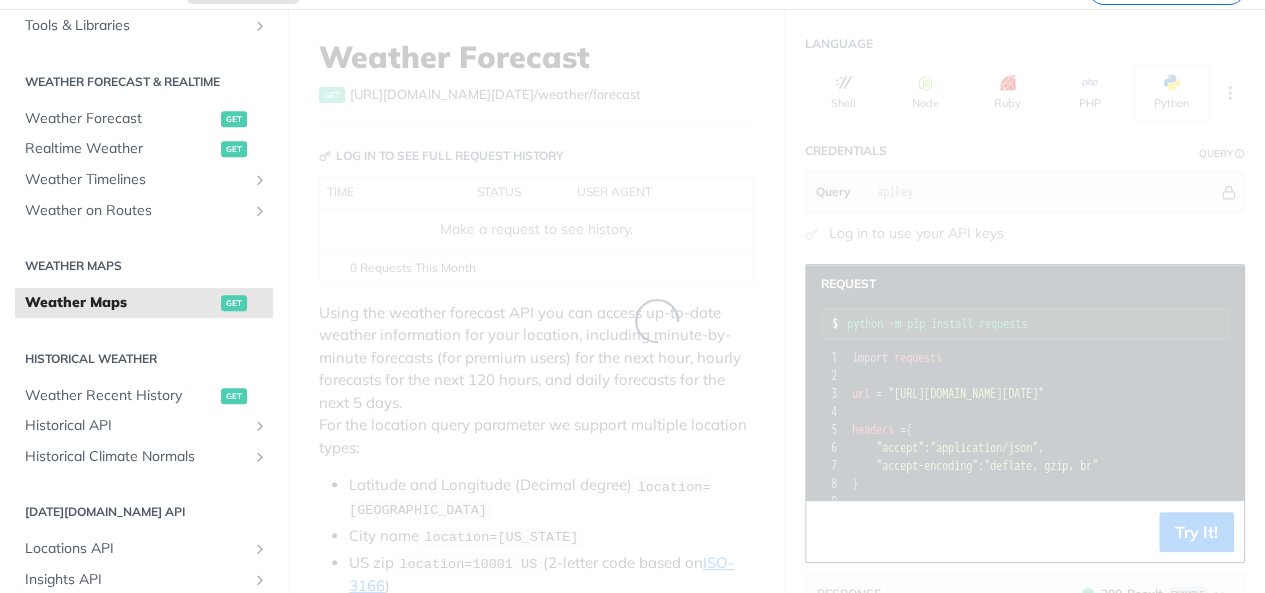 scroll, scrollTop: 2, scrollLeft: 0, axis: vertical 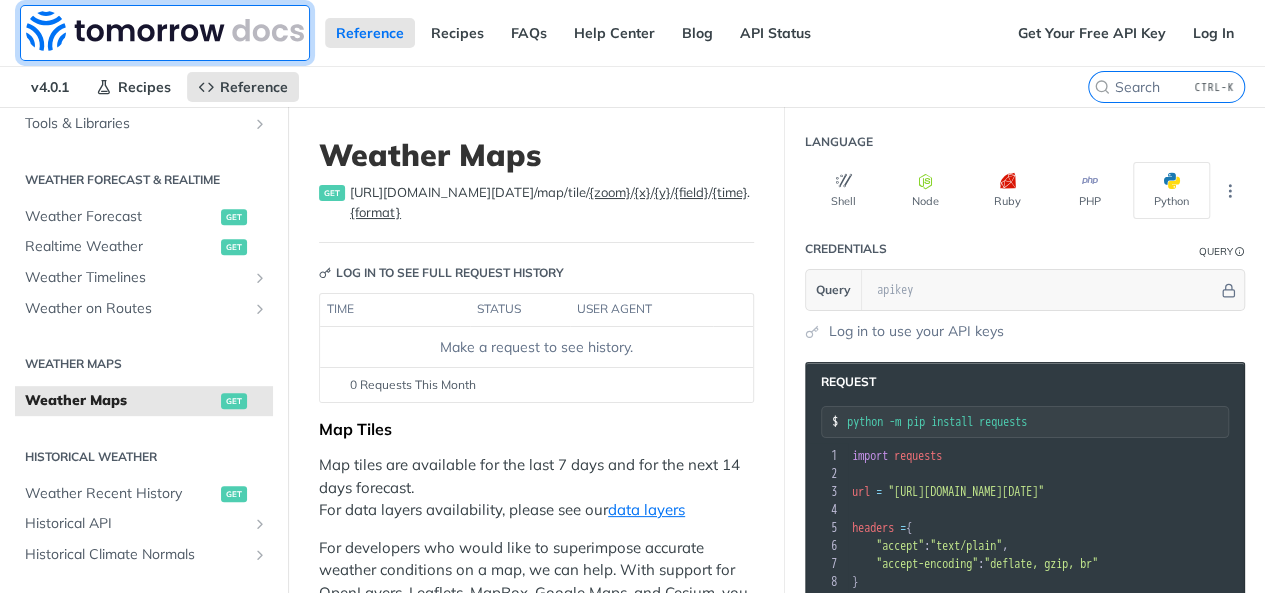 click at bounding box center [165, 31] 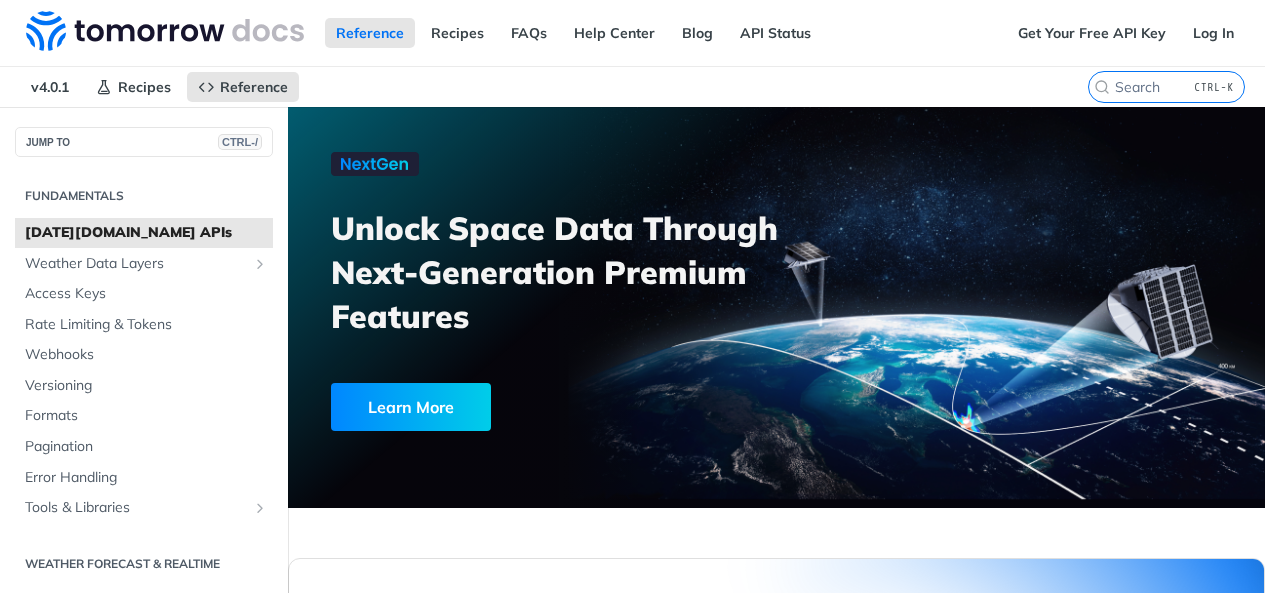 scroll, scrollTop: 0, scrollLeft: 0, axis: both 